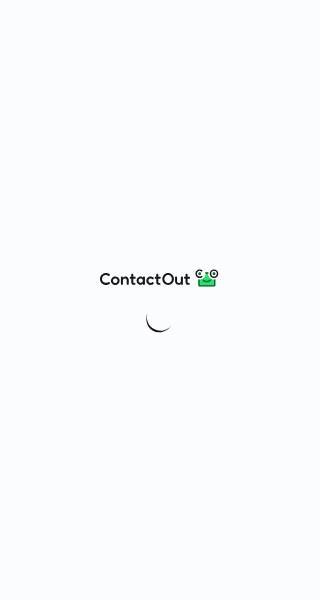 scroll, scrollTop: 0, scrollLeft: 0, axis: both 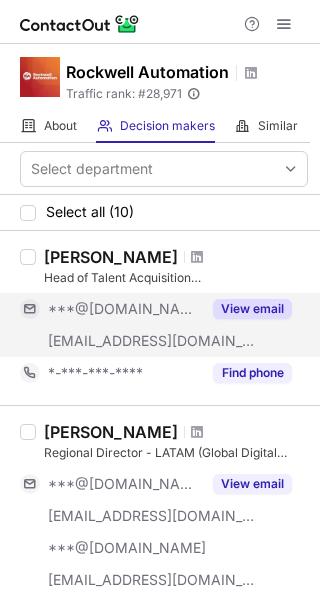 click on "View email" at bounding box center (252, 309) 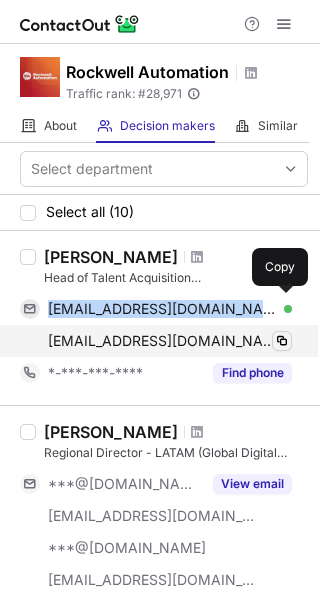 drag, startPoint x: 250, startPoint y: 303, endPoint x: 285, endPoint y: 338, distance: 49.497475 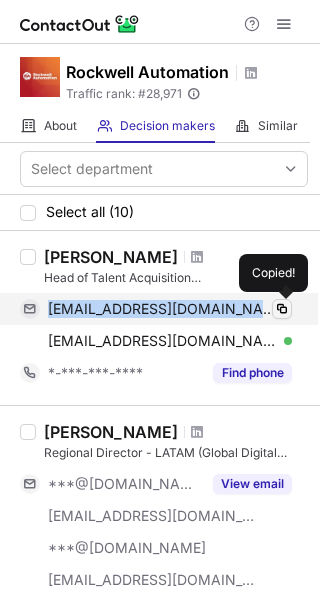 click at bounding box center (282, 309) 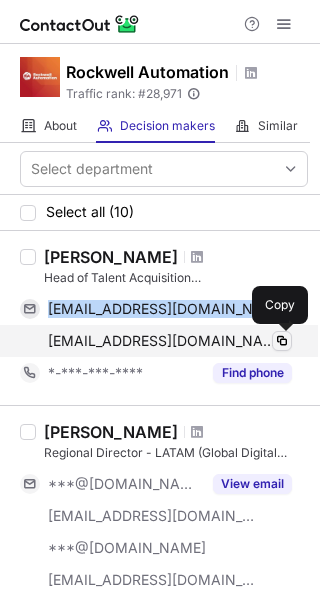 click at bounding box center (282, 341) 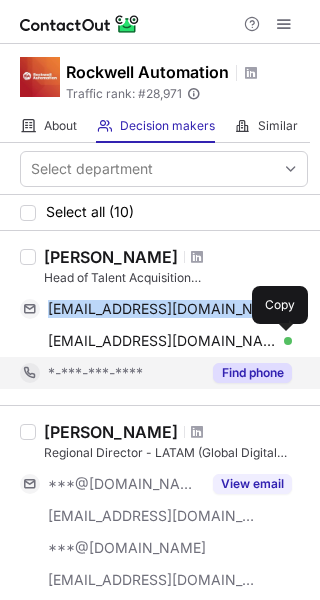 click on "Find phone" at bounding box center [252, 373] 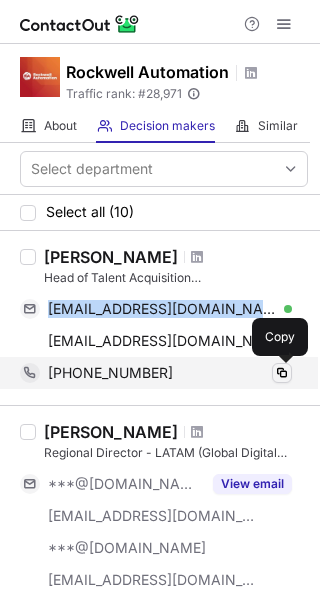 click at bounding box center (282, 373) 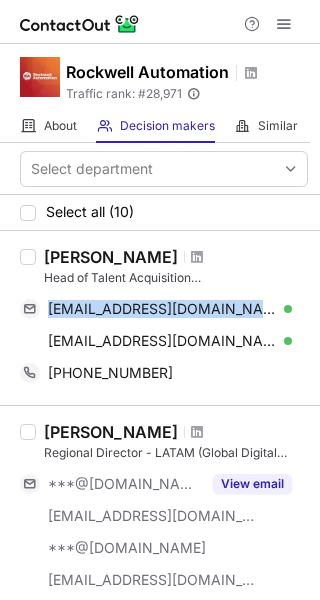 drag, startPoint x: 186, startPoint y: 257, endPoint x: 48, endPoint y: 264, distance: 138.17743 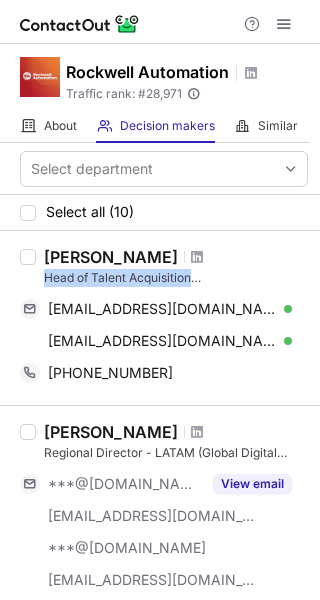 drag, startPoint x: 223, startPoint y: 275, endPoint x: 44, endPoint y: 277, distance: 179.01117 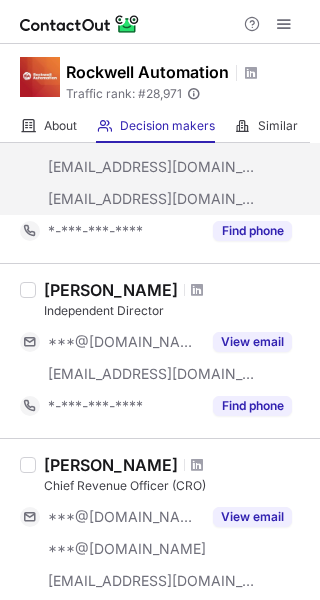 scroll, scrollTop: 432, scrollLeft: 0, axis: vertical 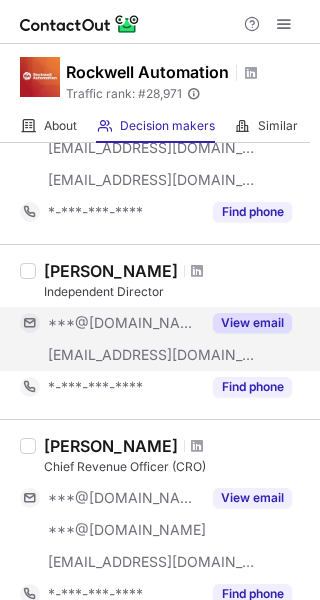 click on "View email" at bounding box center [252, 323] 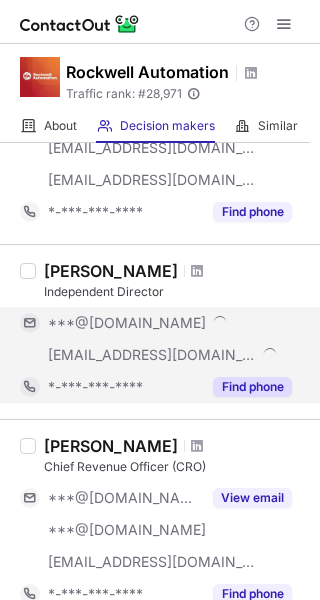 click on "Find phone" at bounding box center [252, 387] 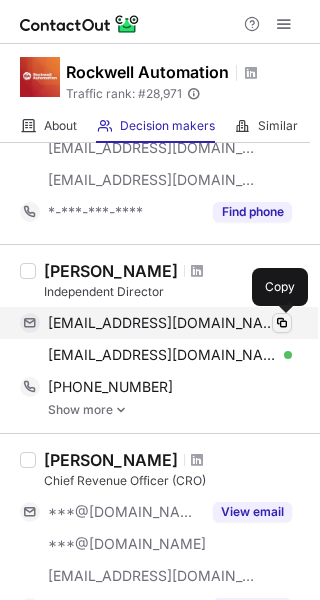 click at bounding box center (282, 323) 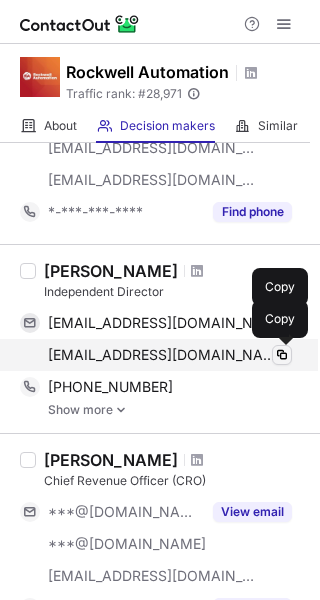 click at bounding box center (282, 355) 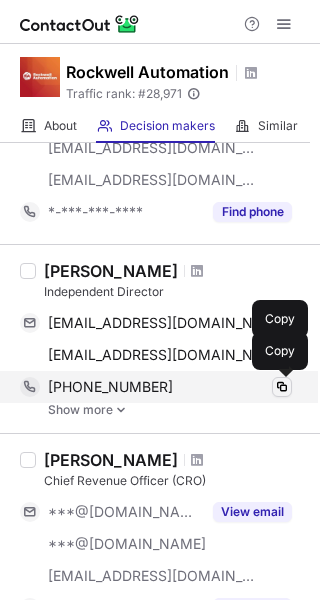 click at bounding box center (282, 387) 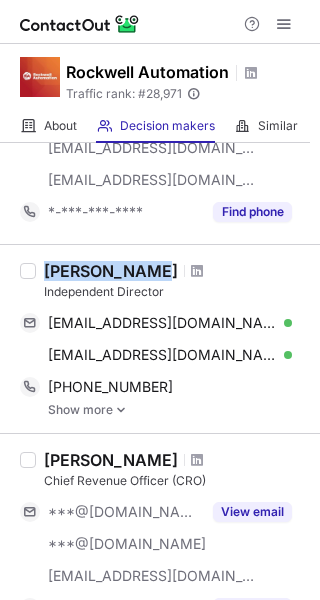 drag, startPoint x: 150, startPoint y: 268, endPoint x: 48, endPoint y: 277, distance: 102.396286 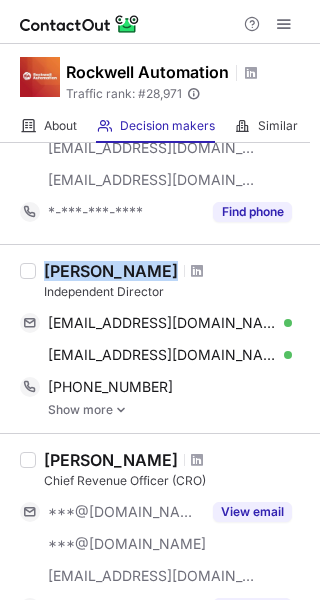 drag, startPoint x: 154, startPoint y: 269, endPoint x: 46, endPoint y: 268, distance: 108.00463 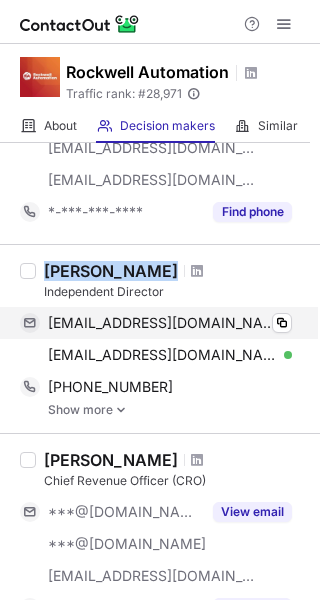 copy on "[PERSON_NAME]" 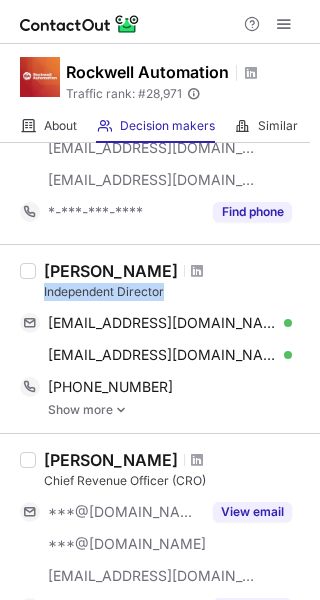 drag, startPoint x: 179, startPoint y: 289, endPoint x: 43, endPoint y: 298, distance: 136.29747 